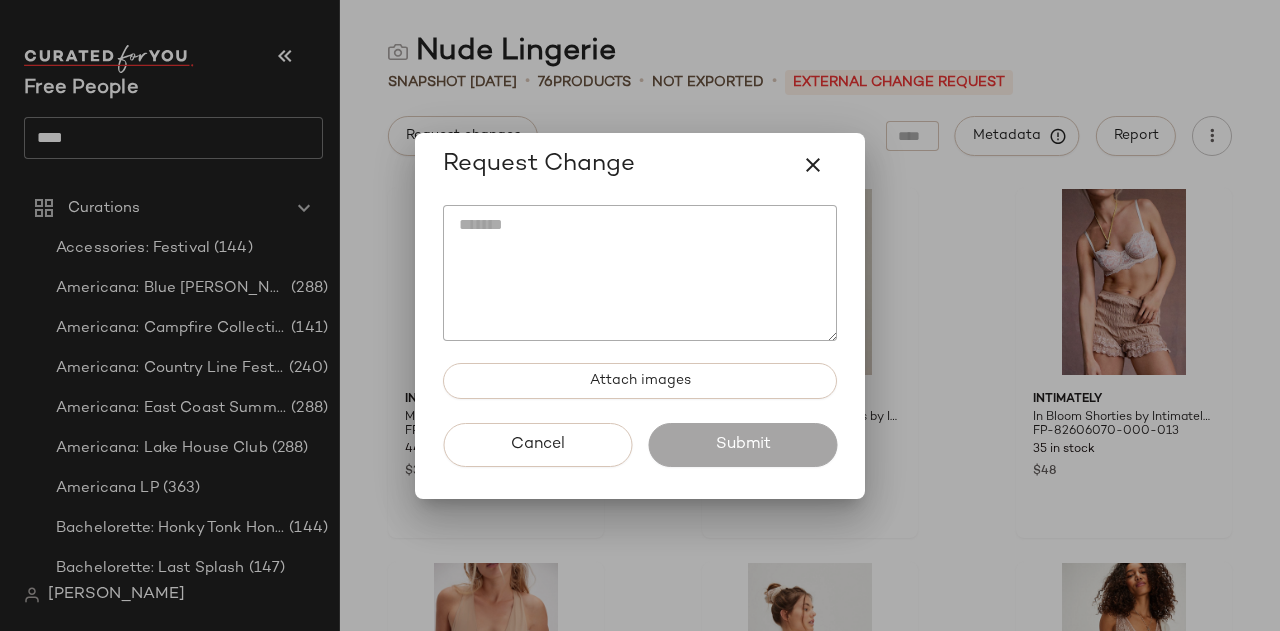 scroll, scrollTop: 0, scrollLeft: 0, axis: both 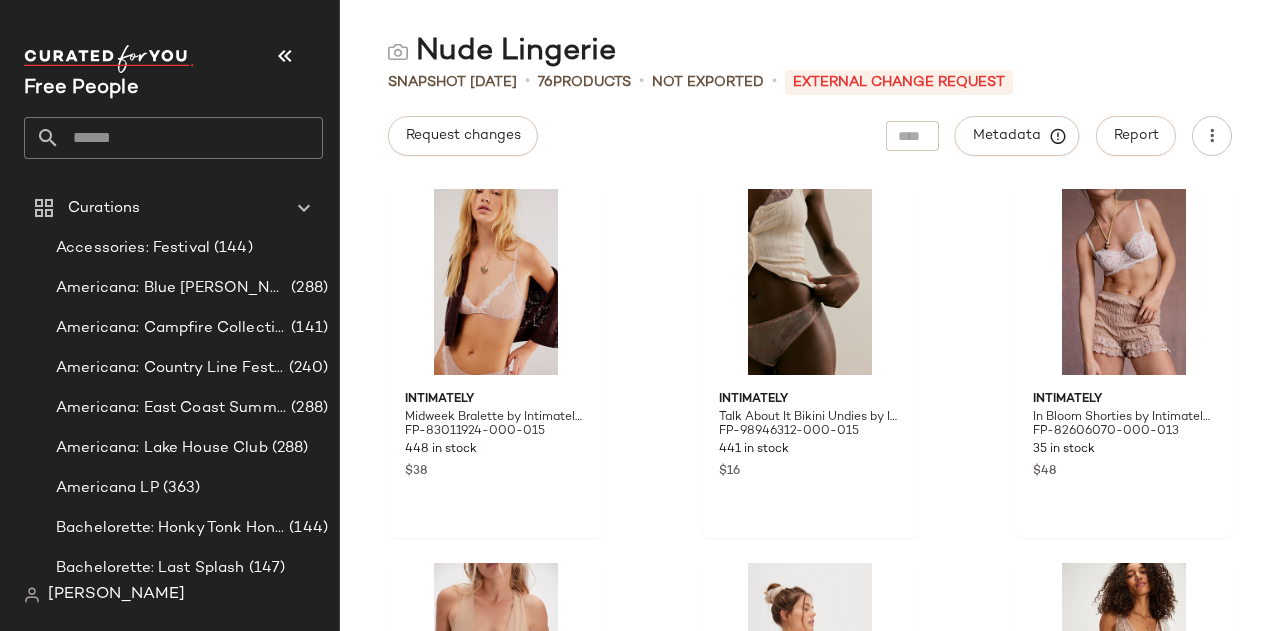 click on "External Change Request" at bounding box center [899, 82] 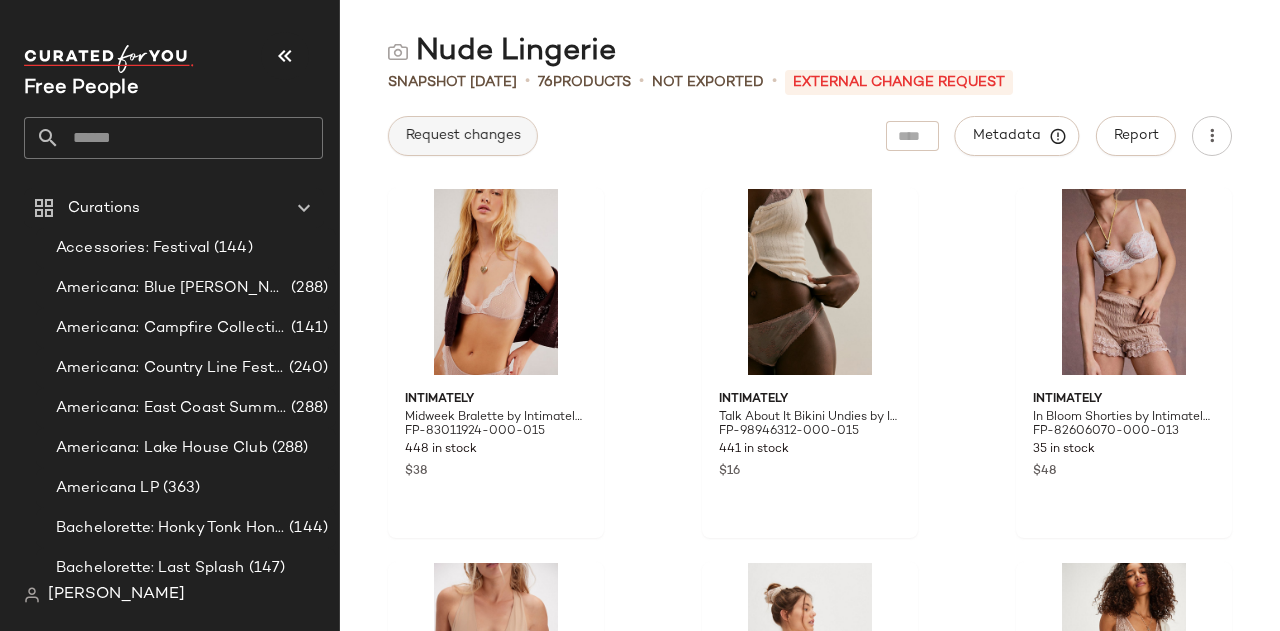 click on "Request changes" at bounding box center [463, 136] 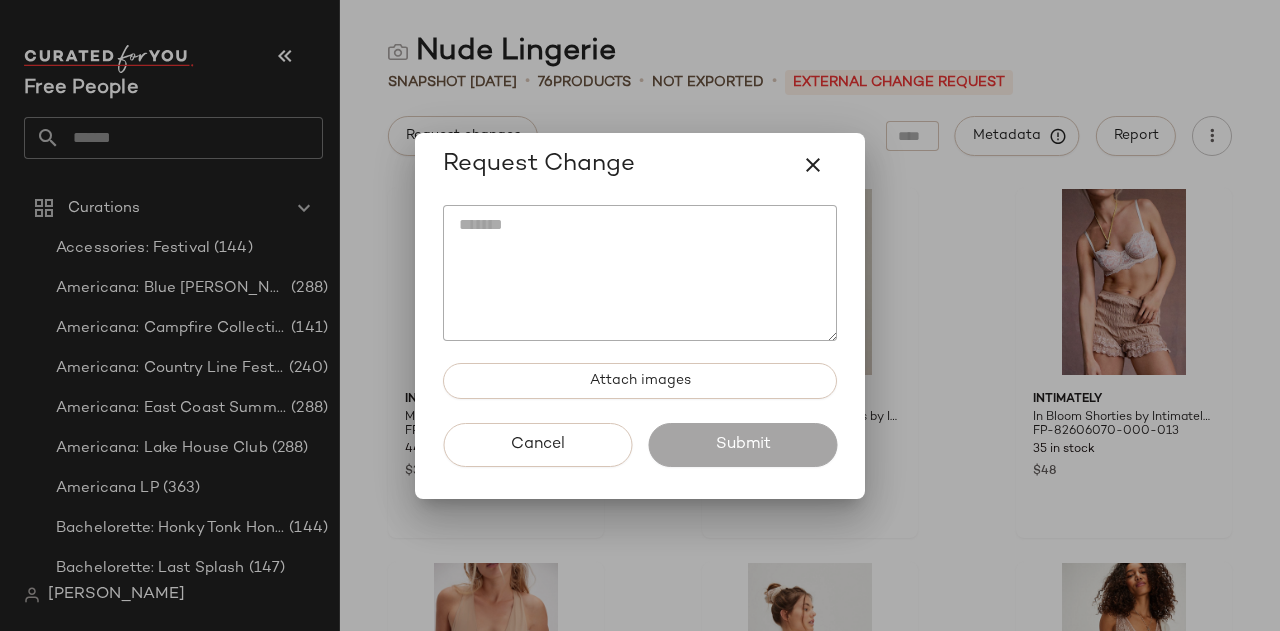 click 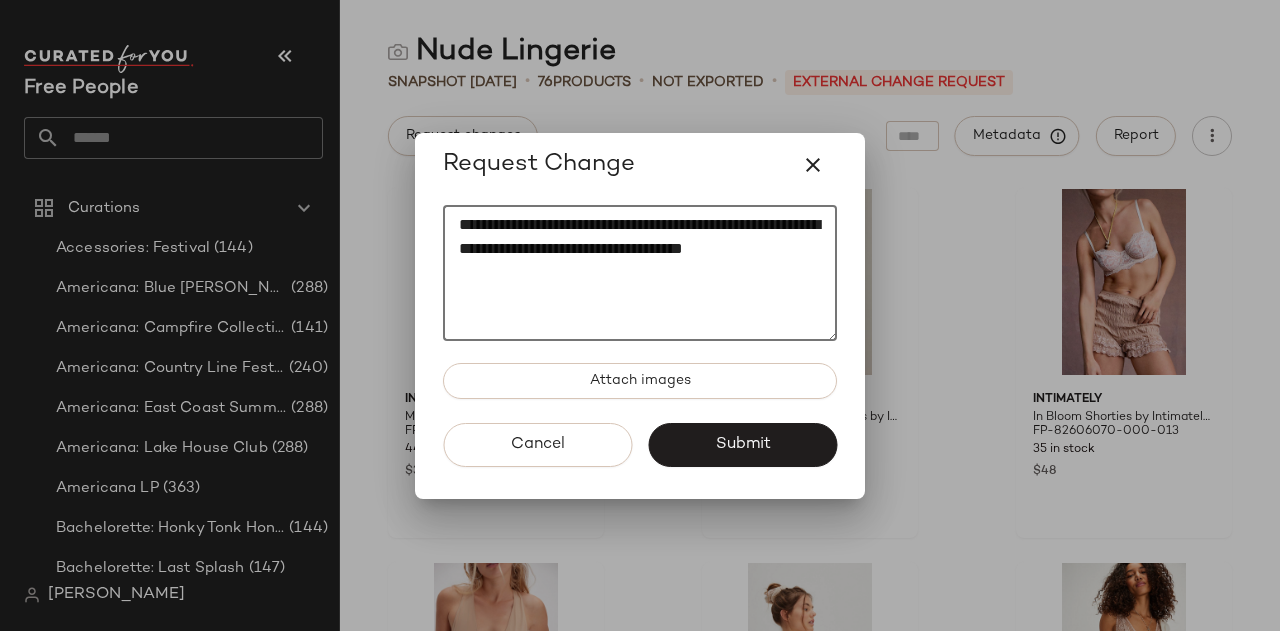 click on "**********" 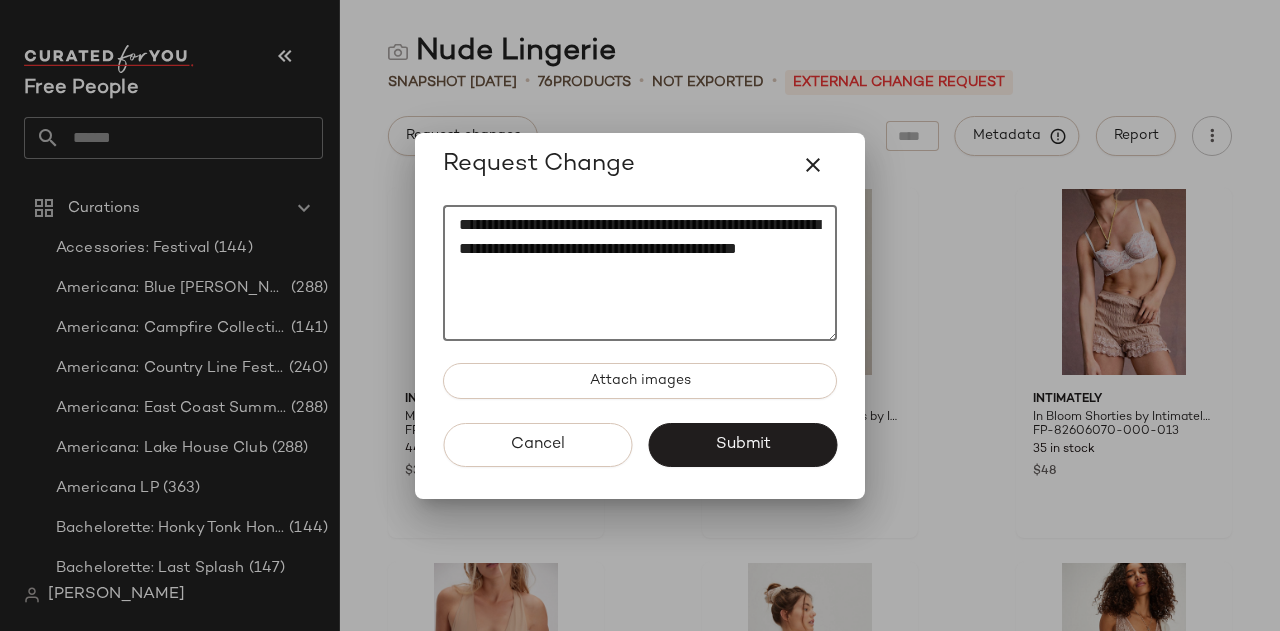 click on "**********" 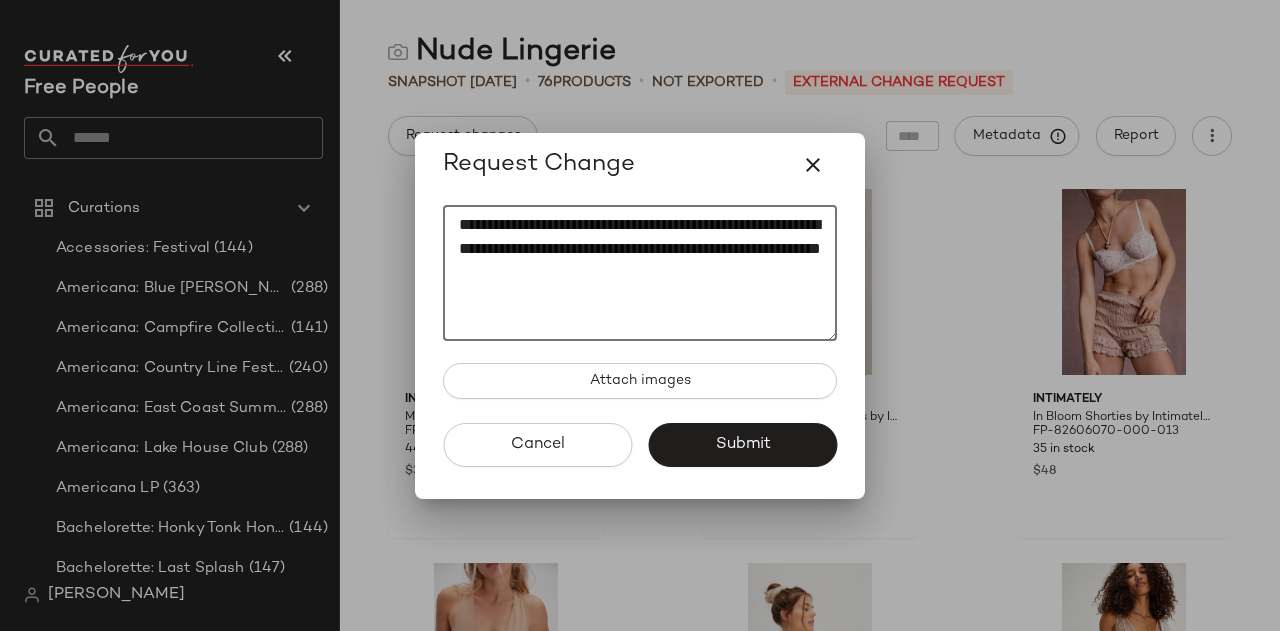 click on "**********" 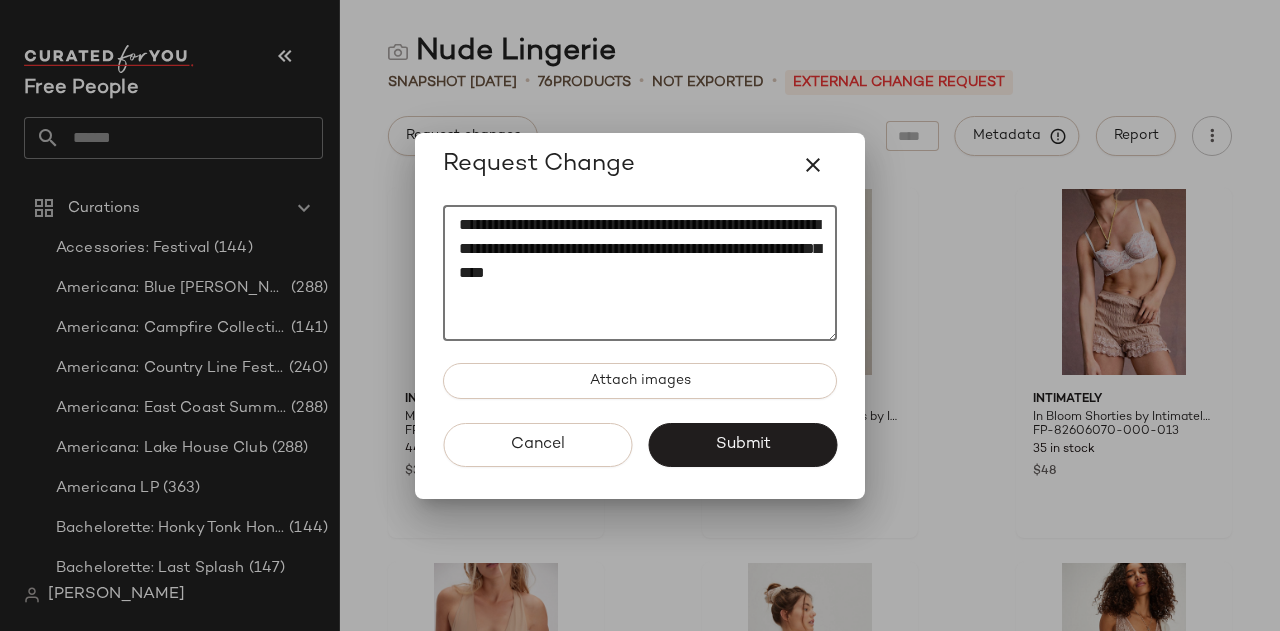 click on "**********" 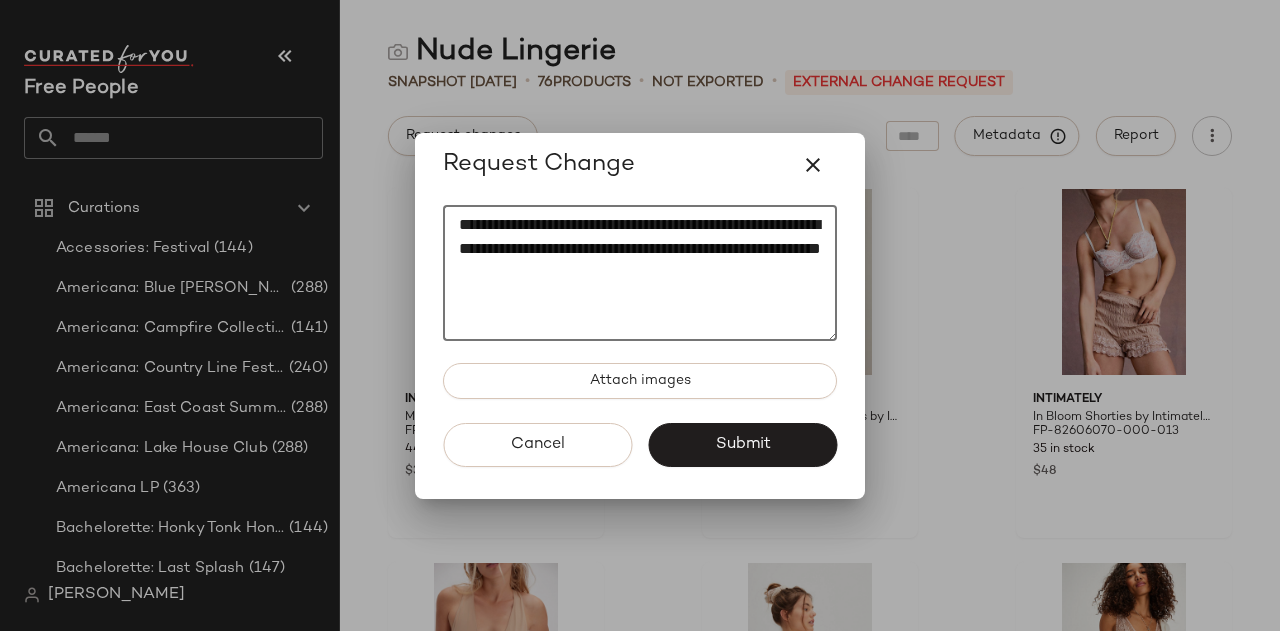 click on "**********" 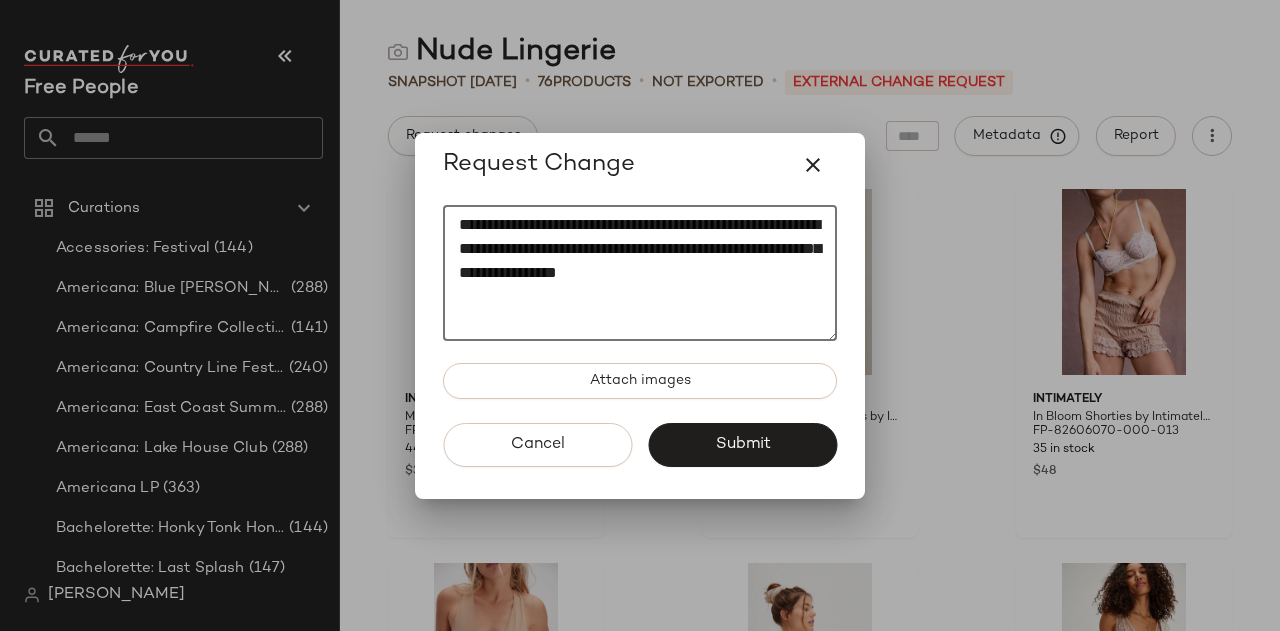 click on "**********" 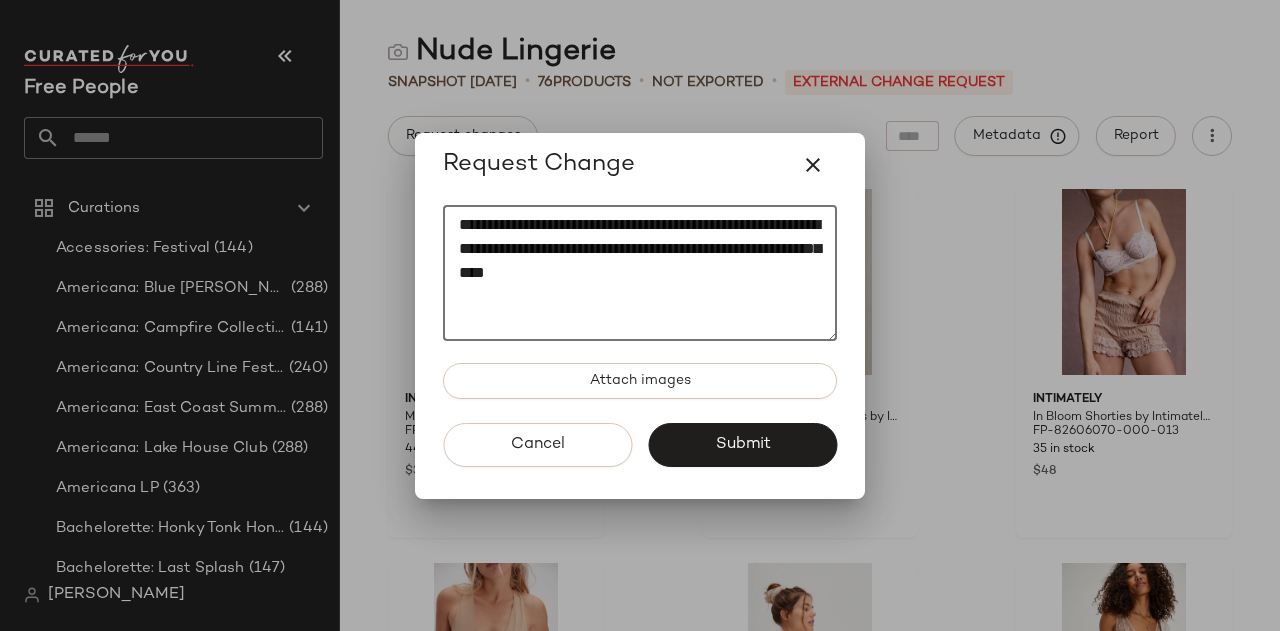 paste on "**********" 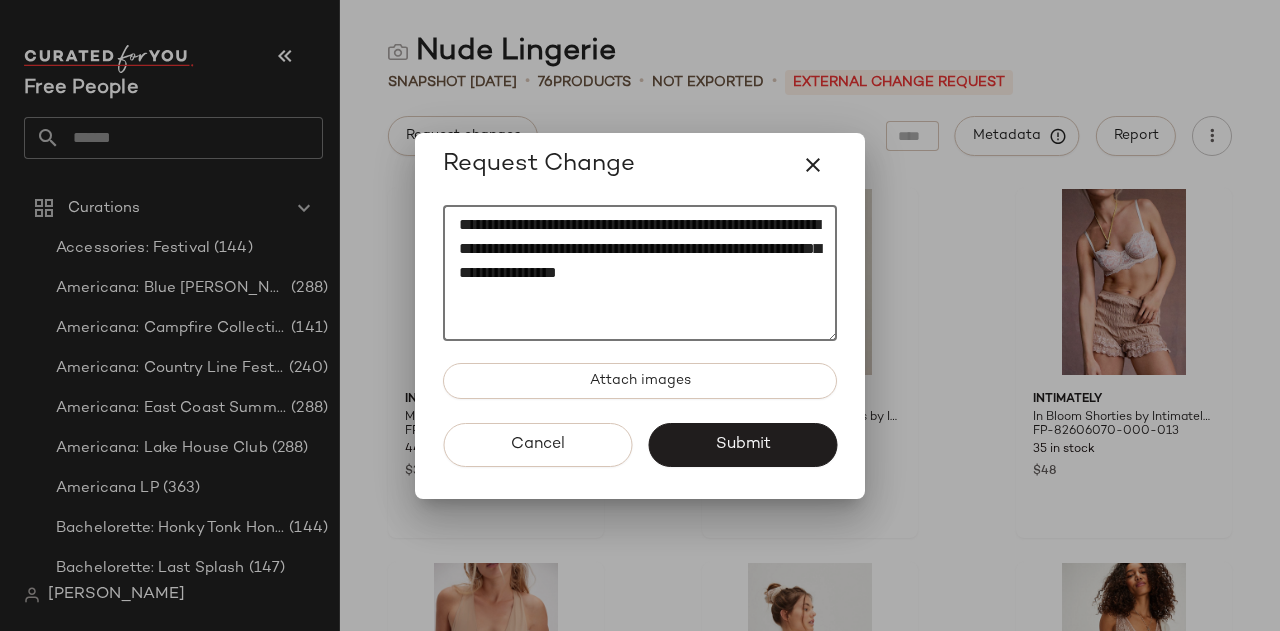 click on "**********" 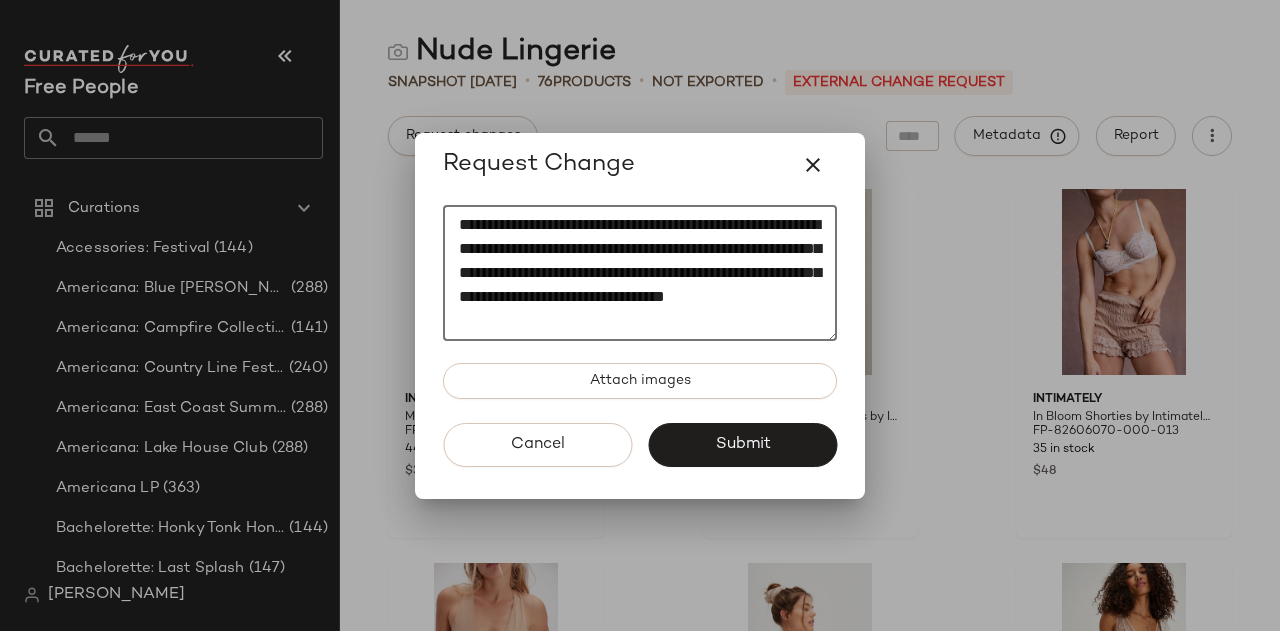 scroll, scrollTop: 14, scrollLeft: 0, axis: vertical 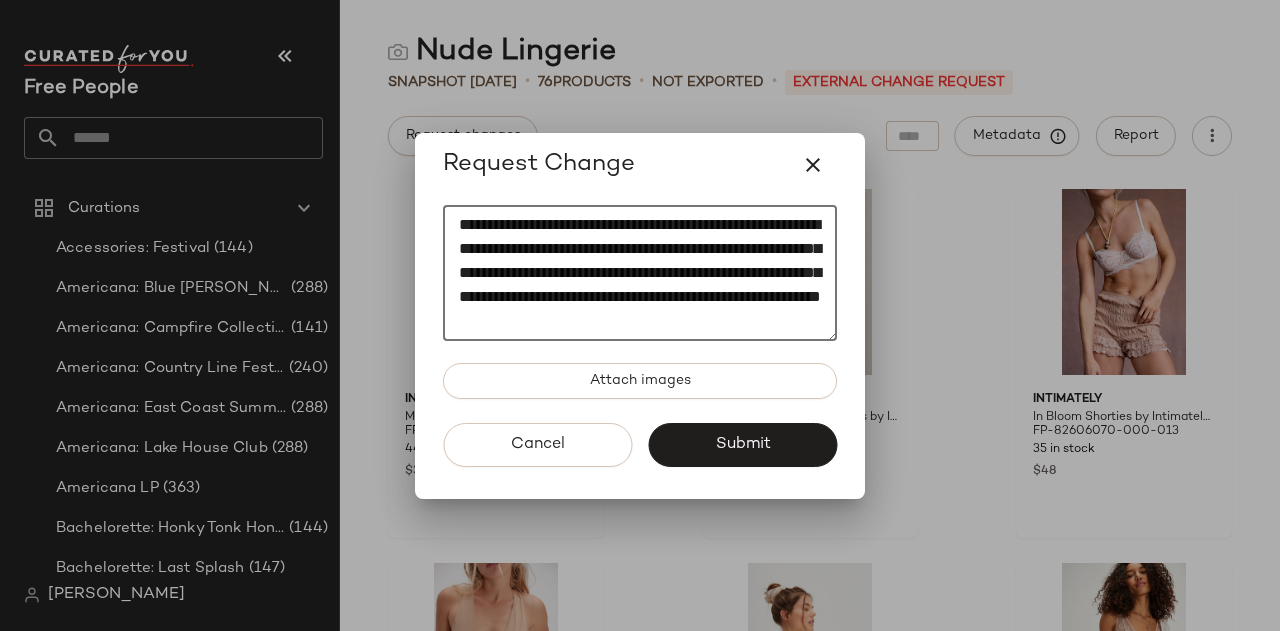drag, startPoint x: 573, startPoint y: 287, endPoint x: 784, endPoint y: 359, distance: 222.94618 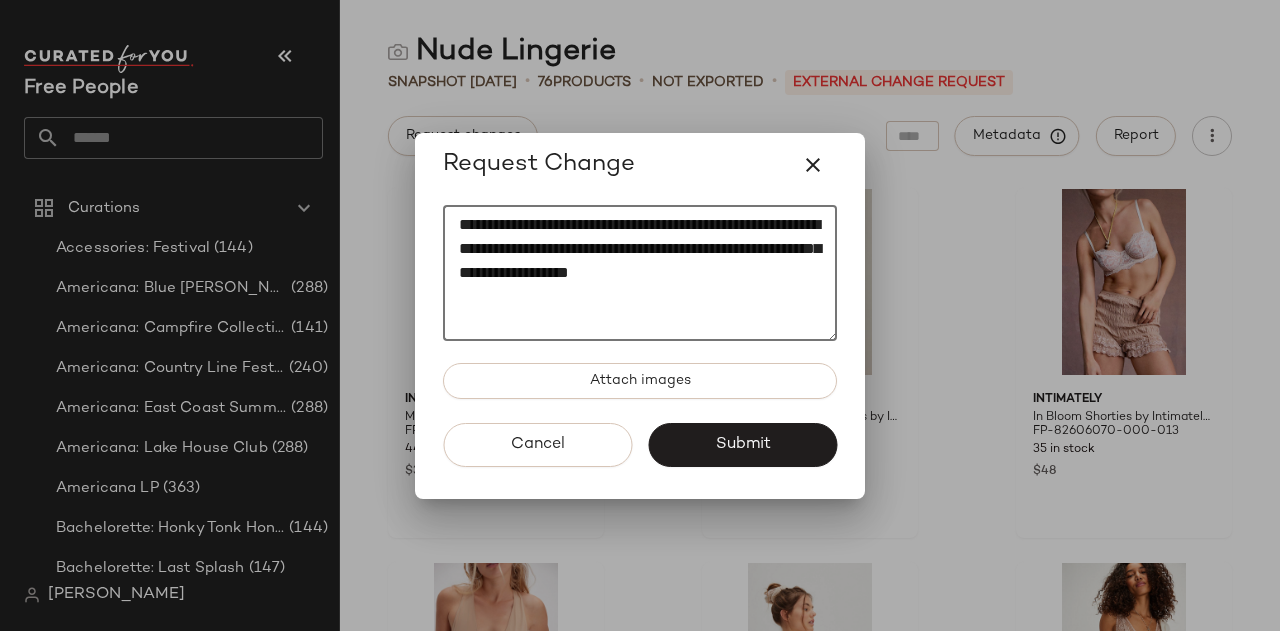 scroll, scrollTop: 0, scrollLeft: 0, axis: both 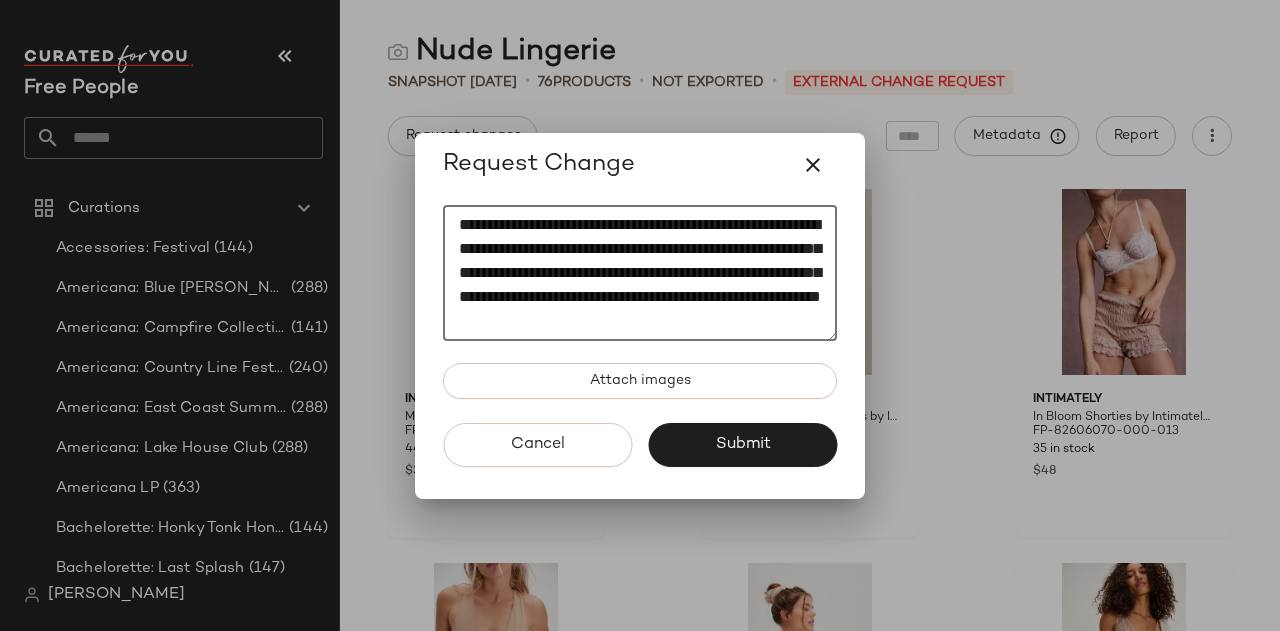 click on "**********" 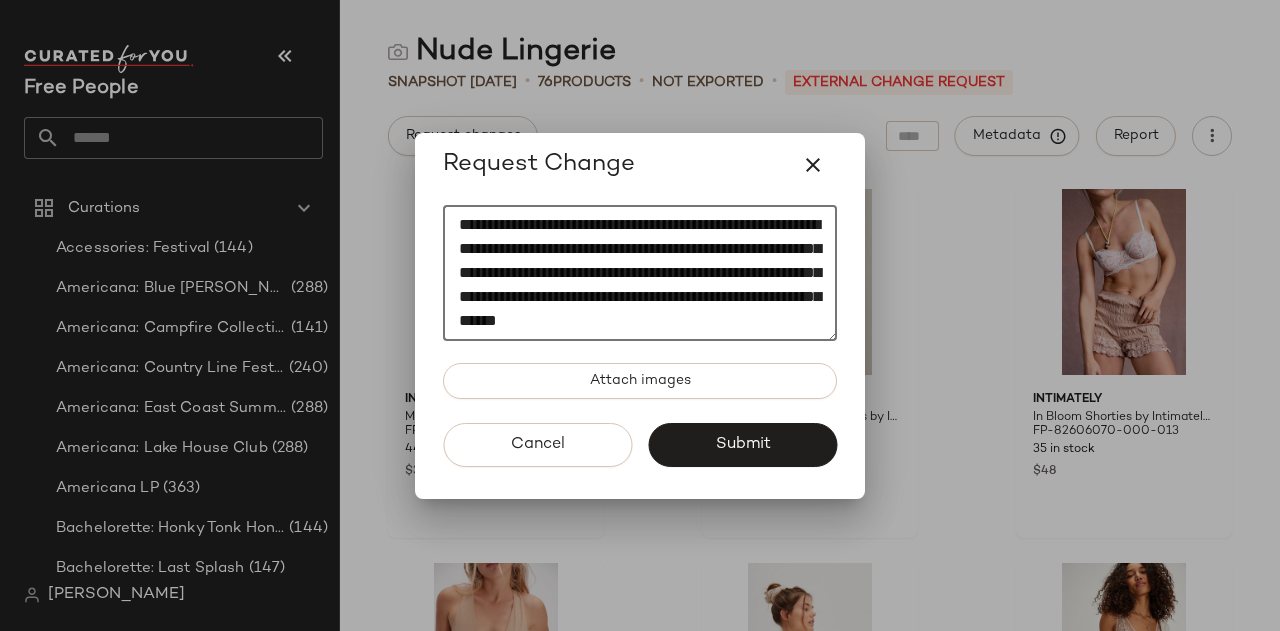 click on "**********" 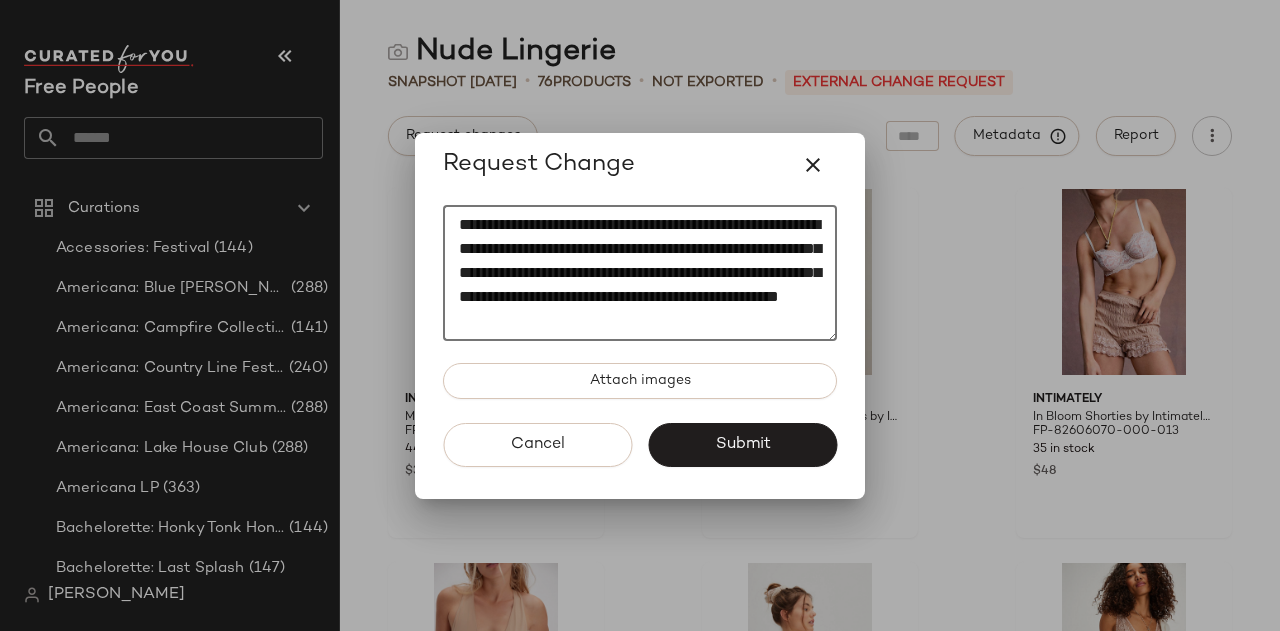 drag, startPoint x: 533, startPoint y: 266, endPoint x: 700, endPoint y: 269, distance: 167.02695 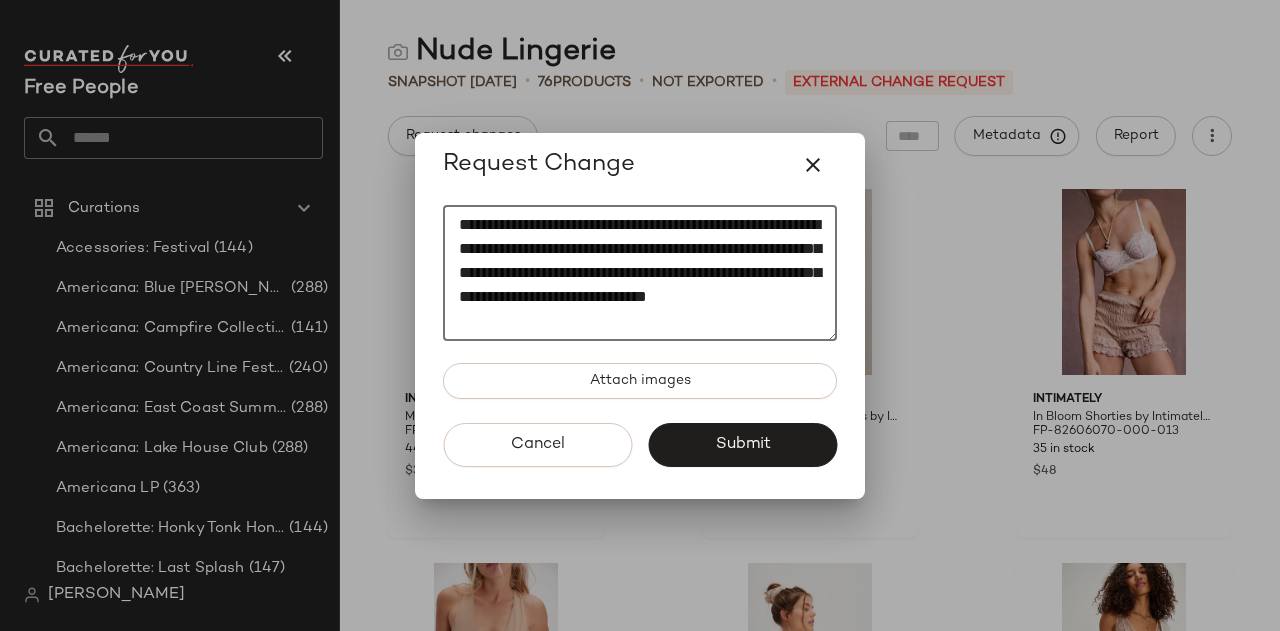 type on "**********" 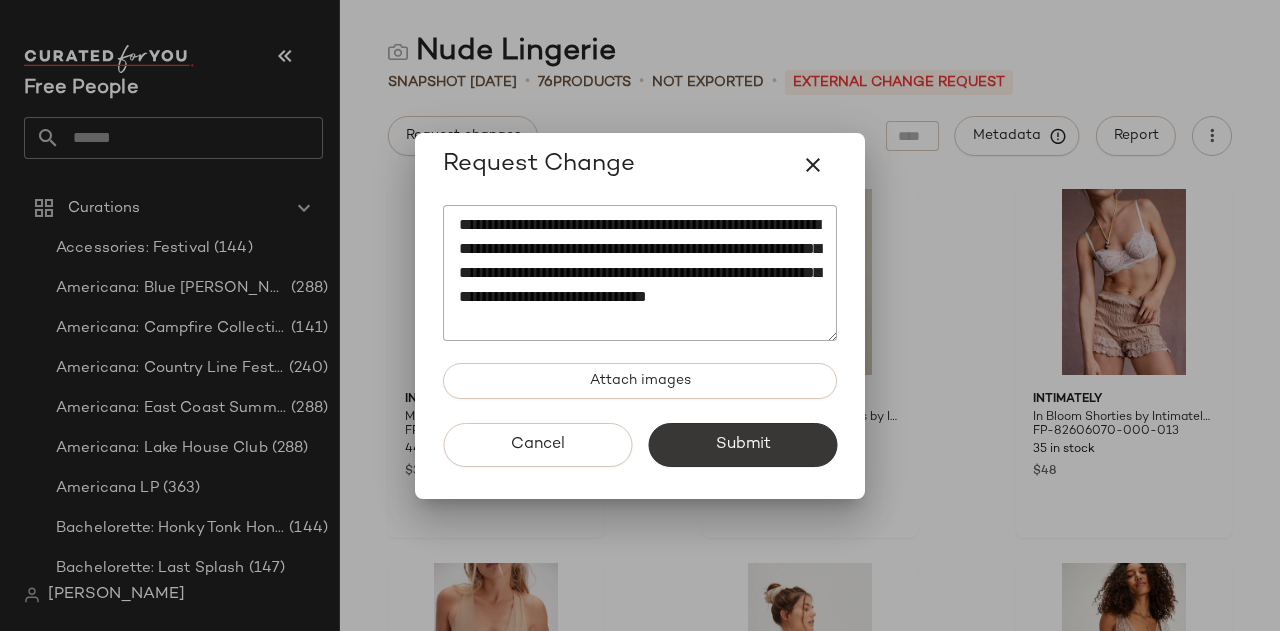 click on "Submit" at bounding box center (742, 445) 